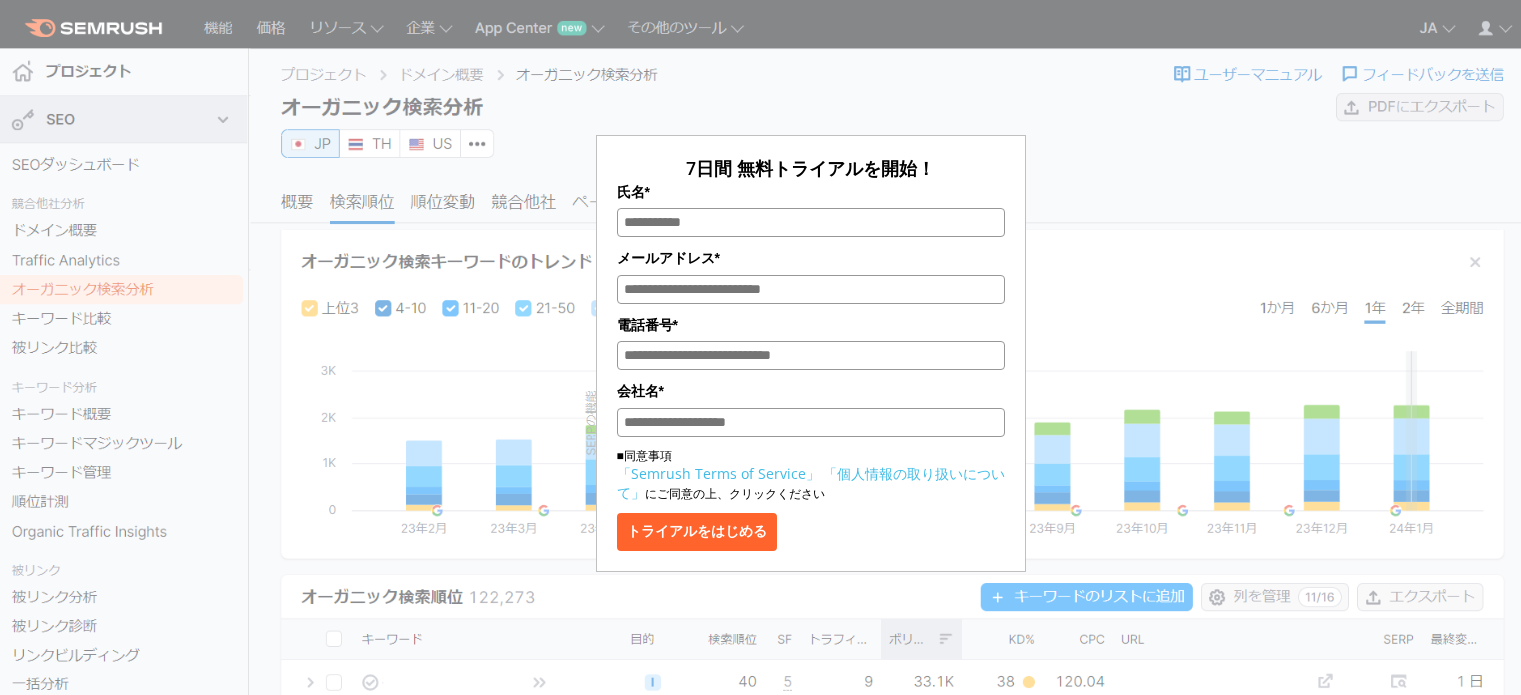 scroll, scrollTop: 0, scrollLeft: 0, axis: both 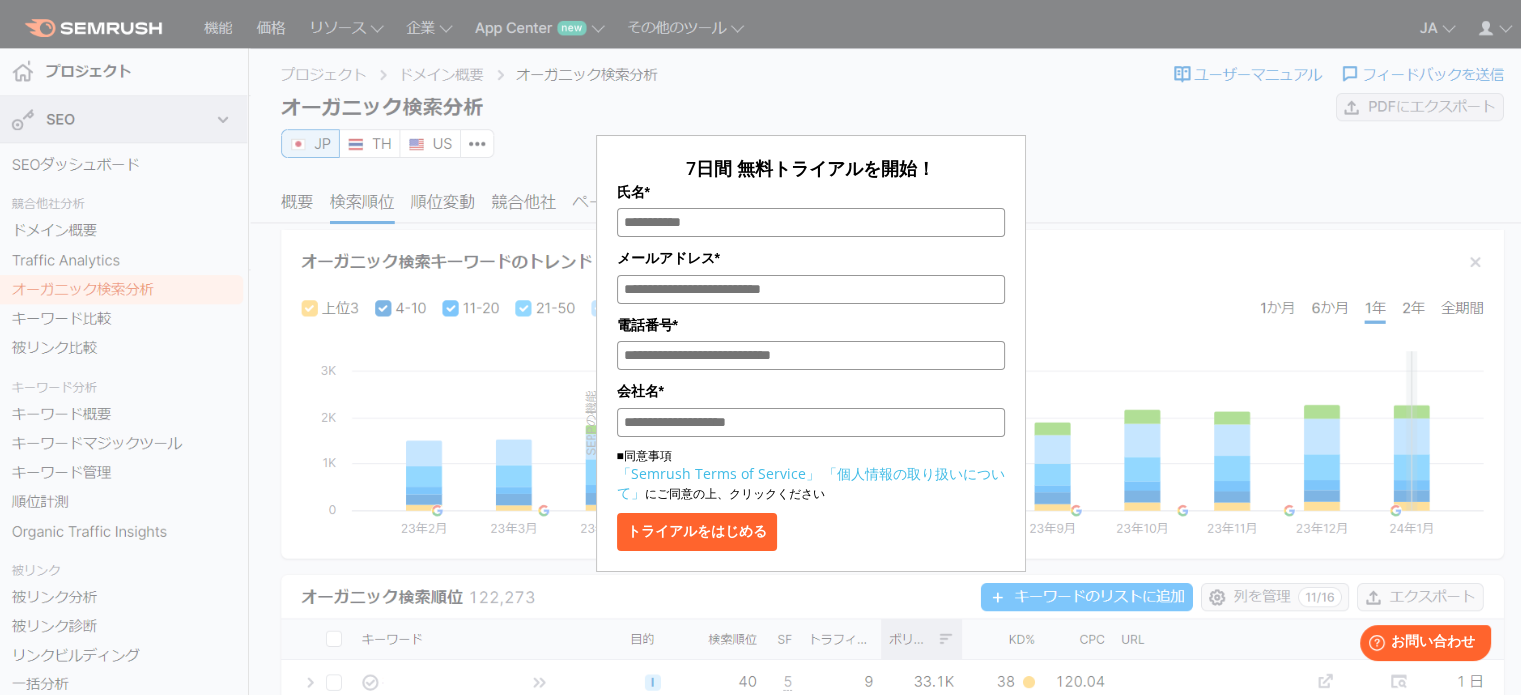 click on "氏名*" at bounding box center [811, 222] 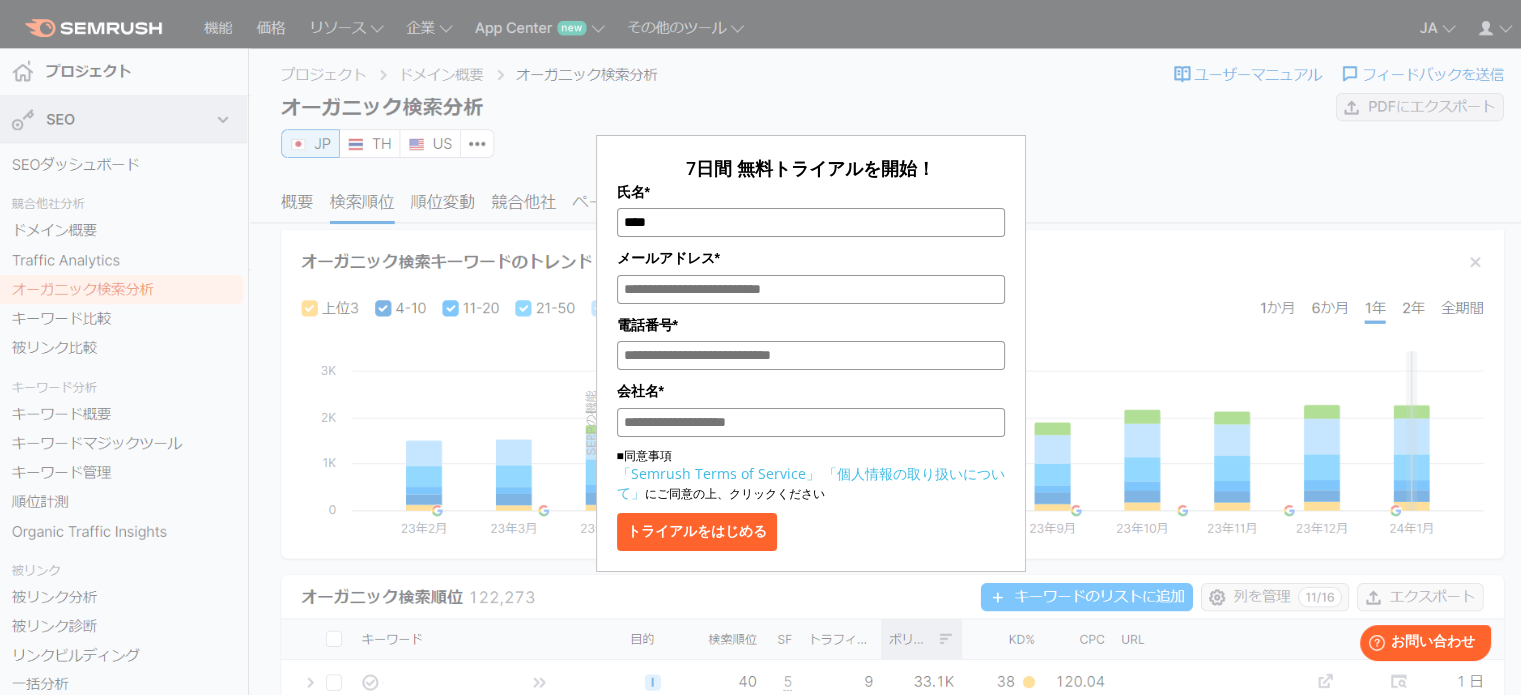 type on "****" 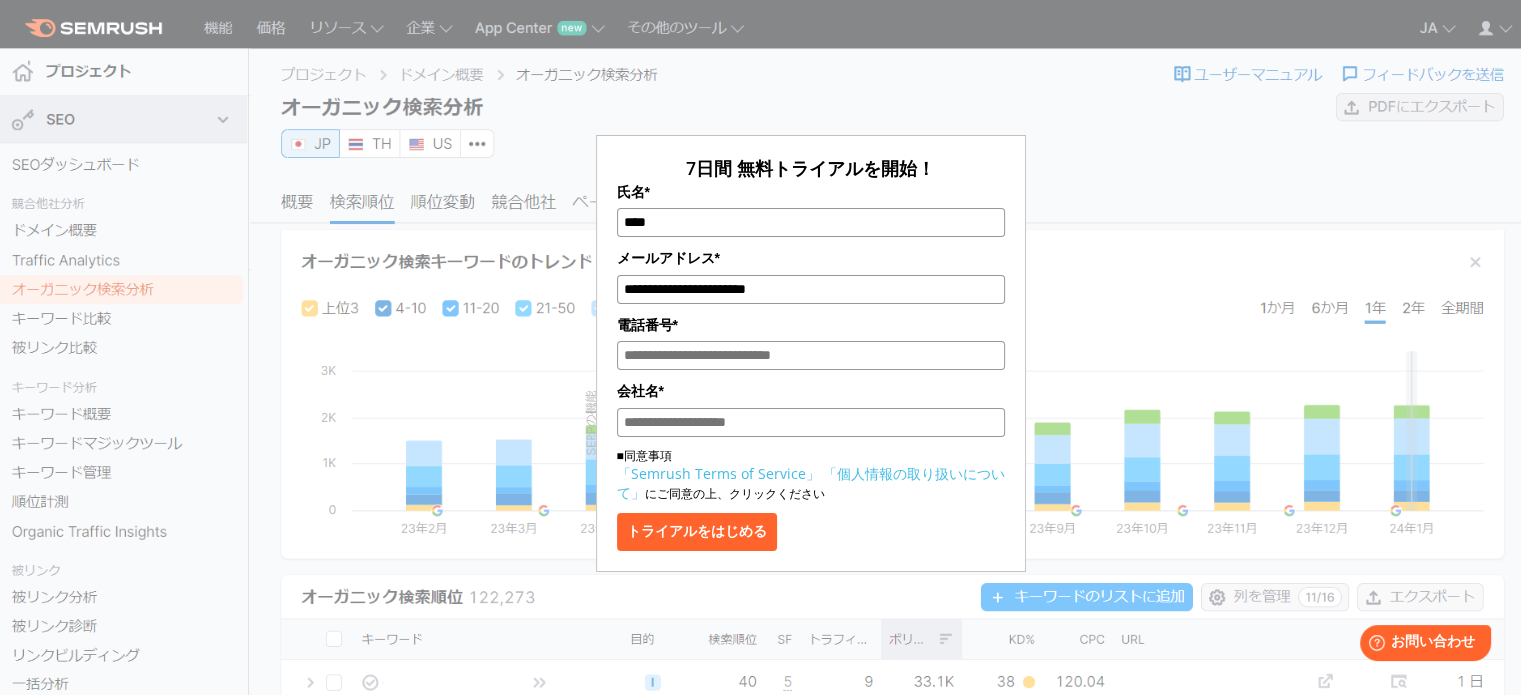 click on "電話番号*" at bounding box center [811, 355] 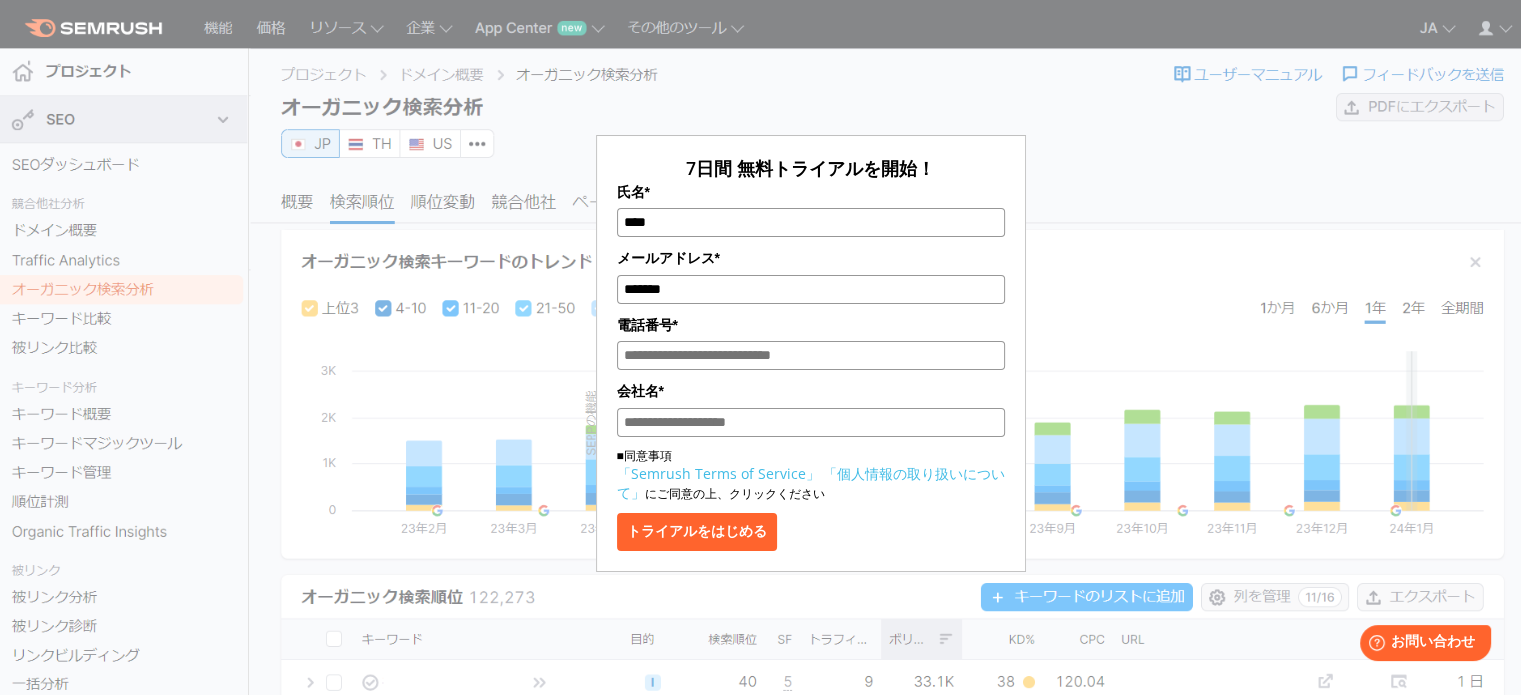 type on "**********" 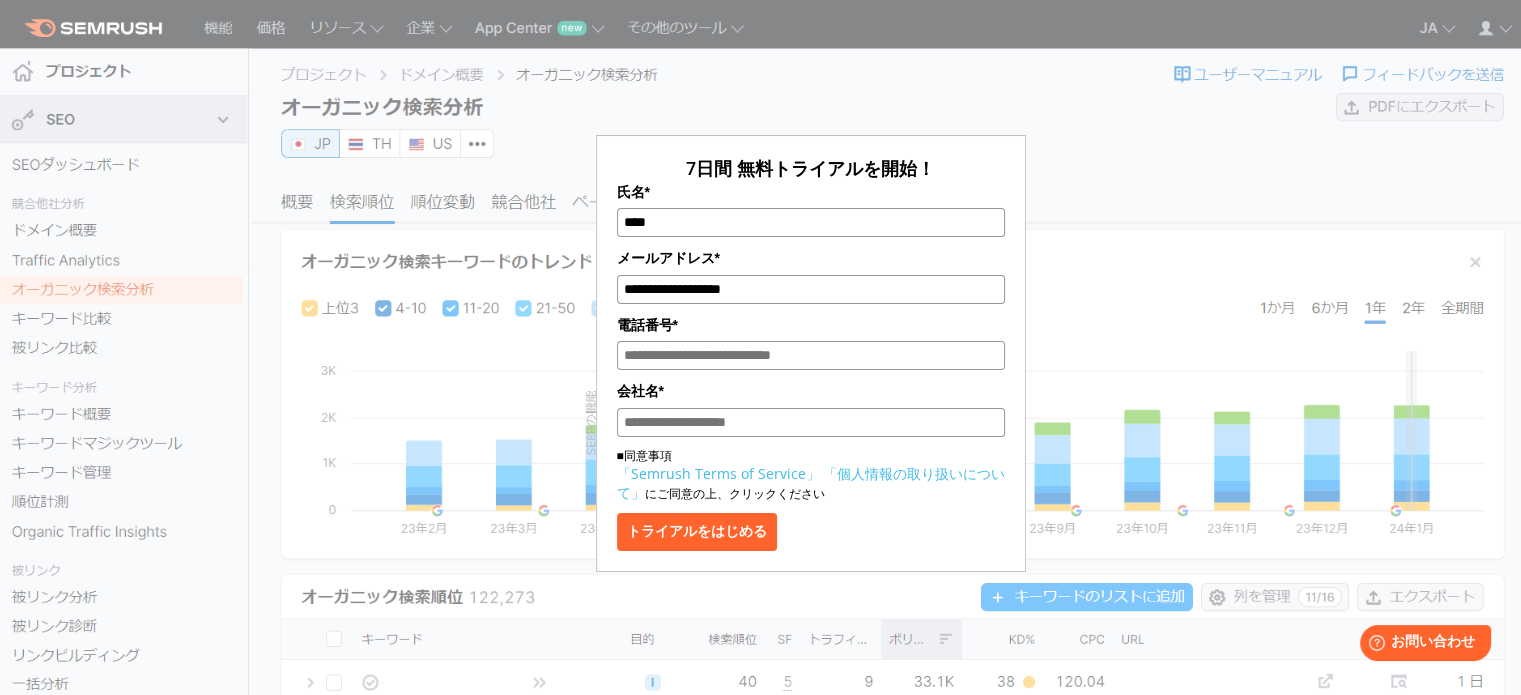click on "電話番号*" at bounding box center (811, 355) 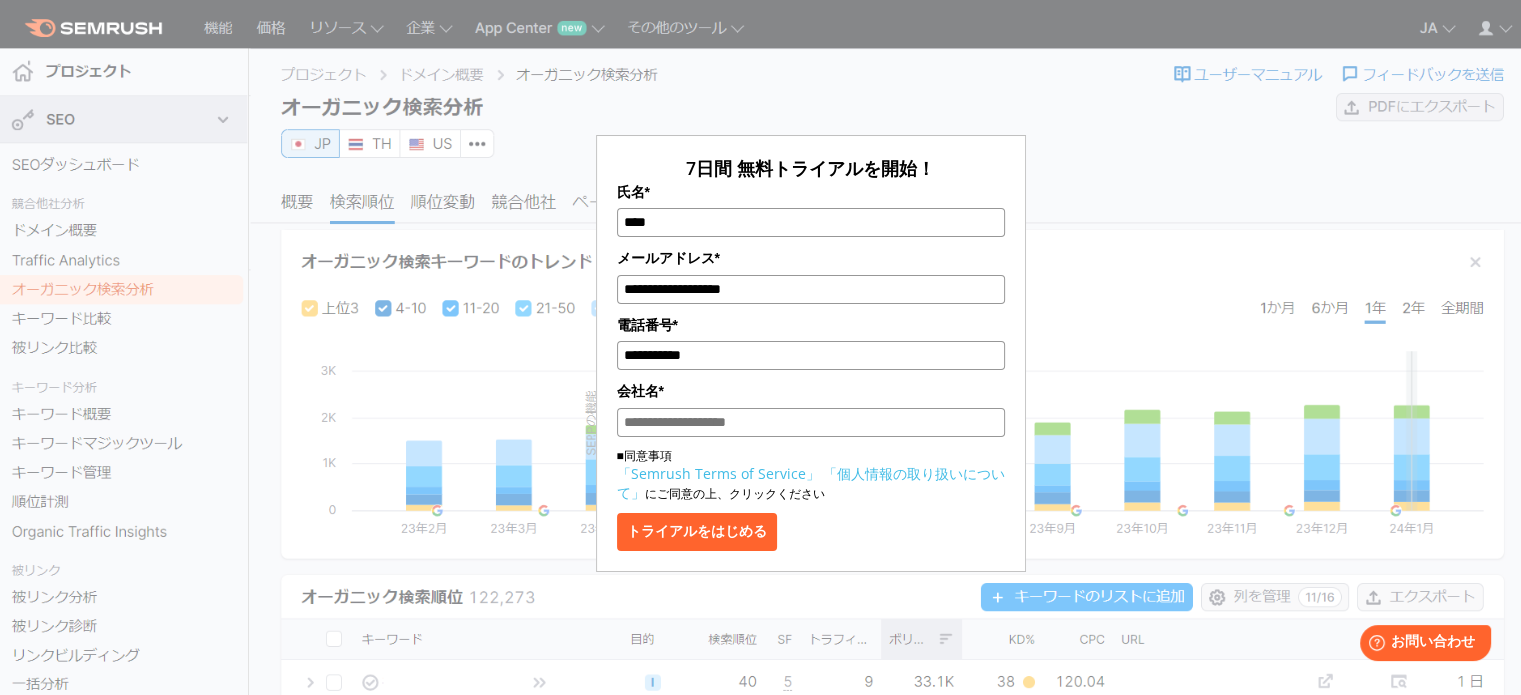 type on "**********" 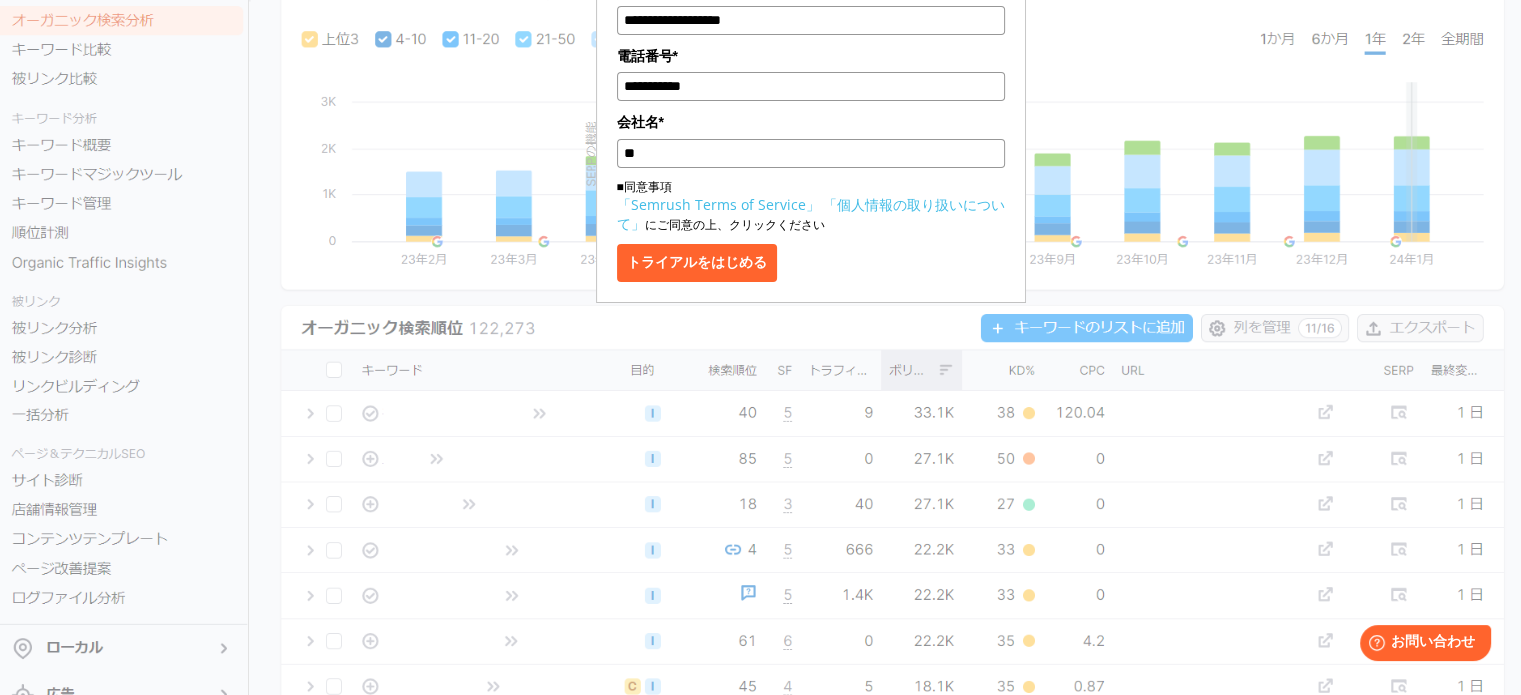 scroll, scrollTop: 300, scrollLeft: 0, axis: vertical 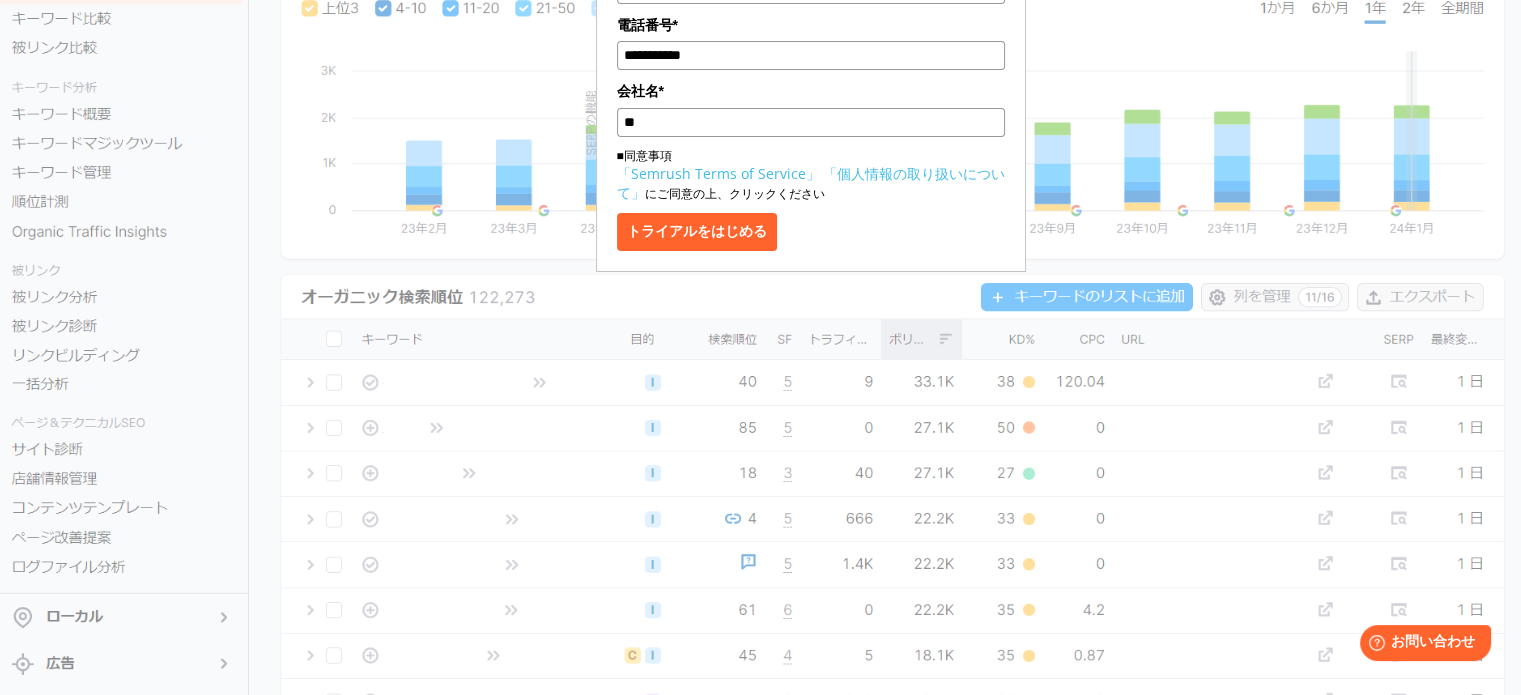 type on "**" 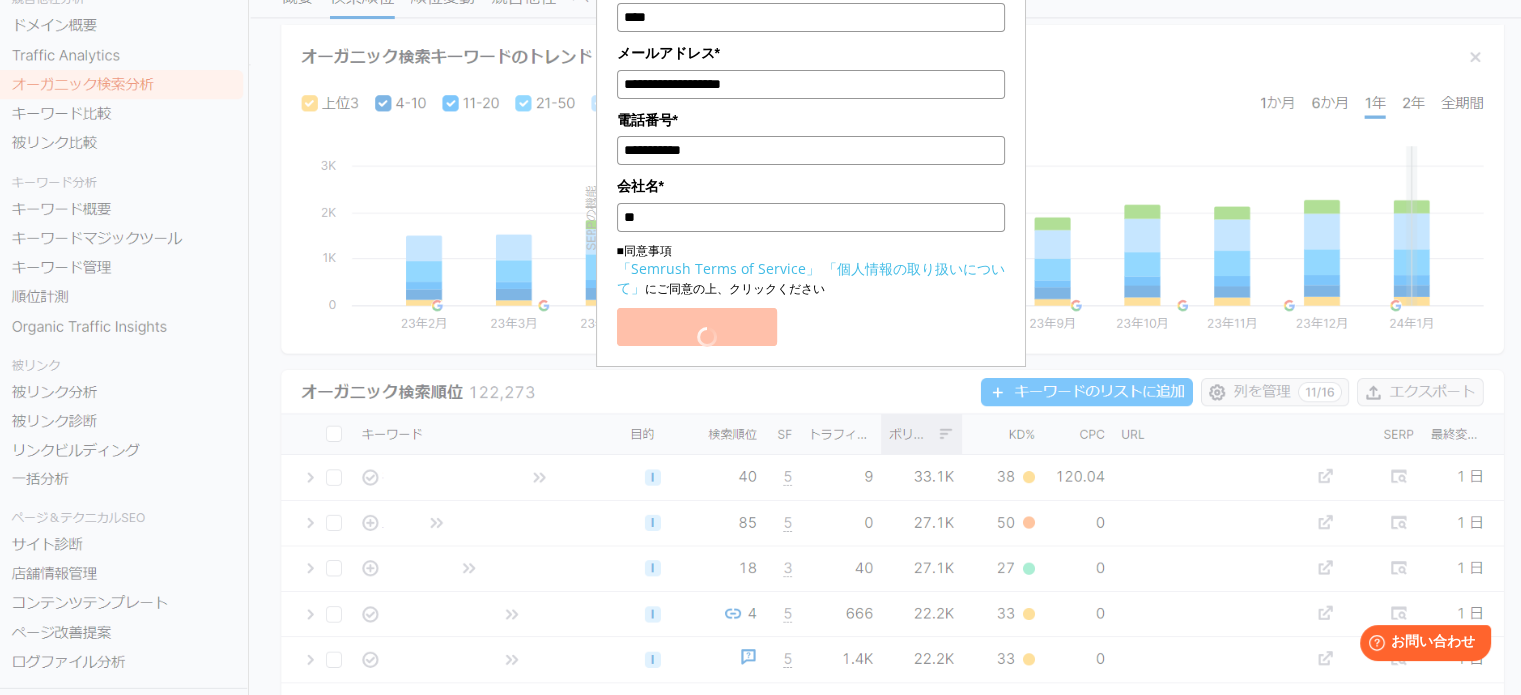 scroll, scrollTop: 0, scrollLeft: 0, axis: both 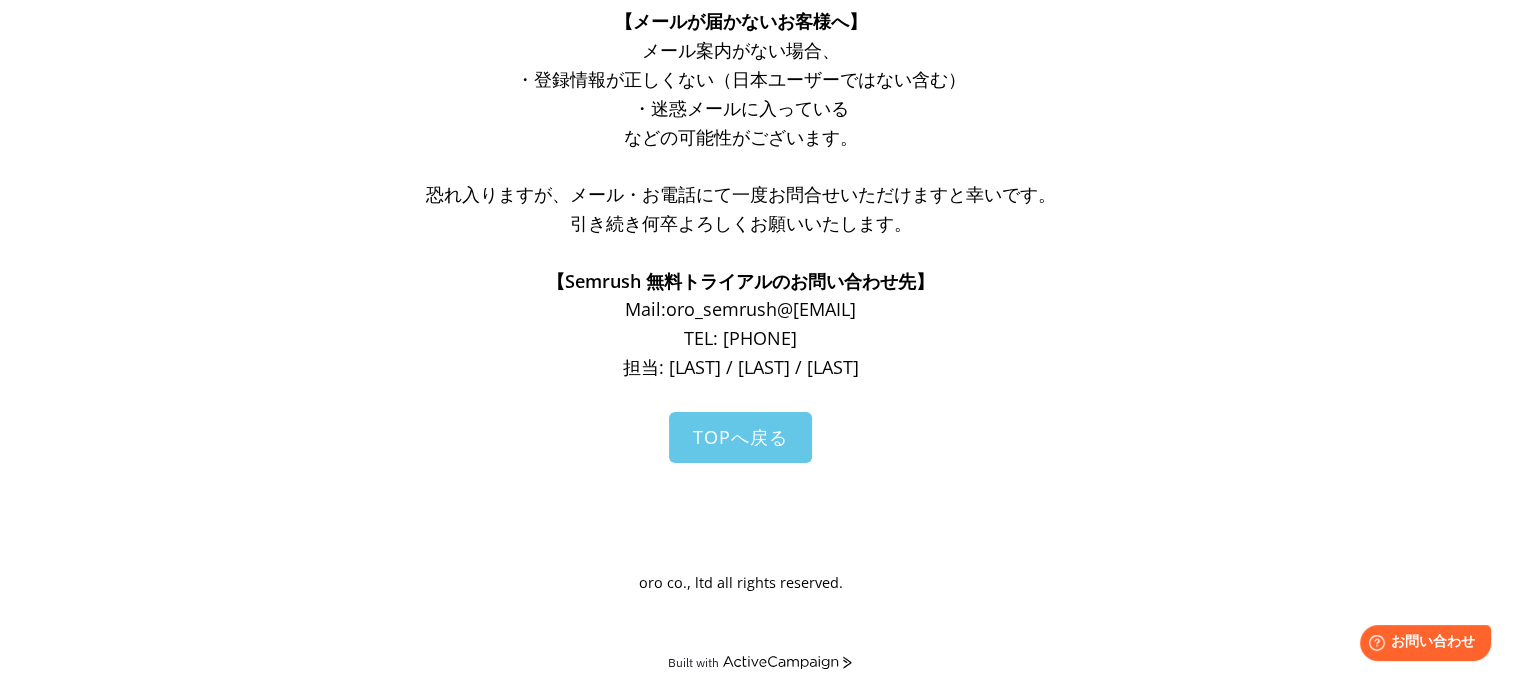 click on "TOPへ戻る" at bounding box center (740, 437) 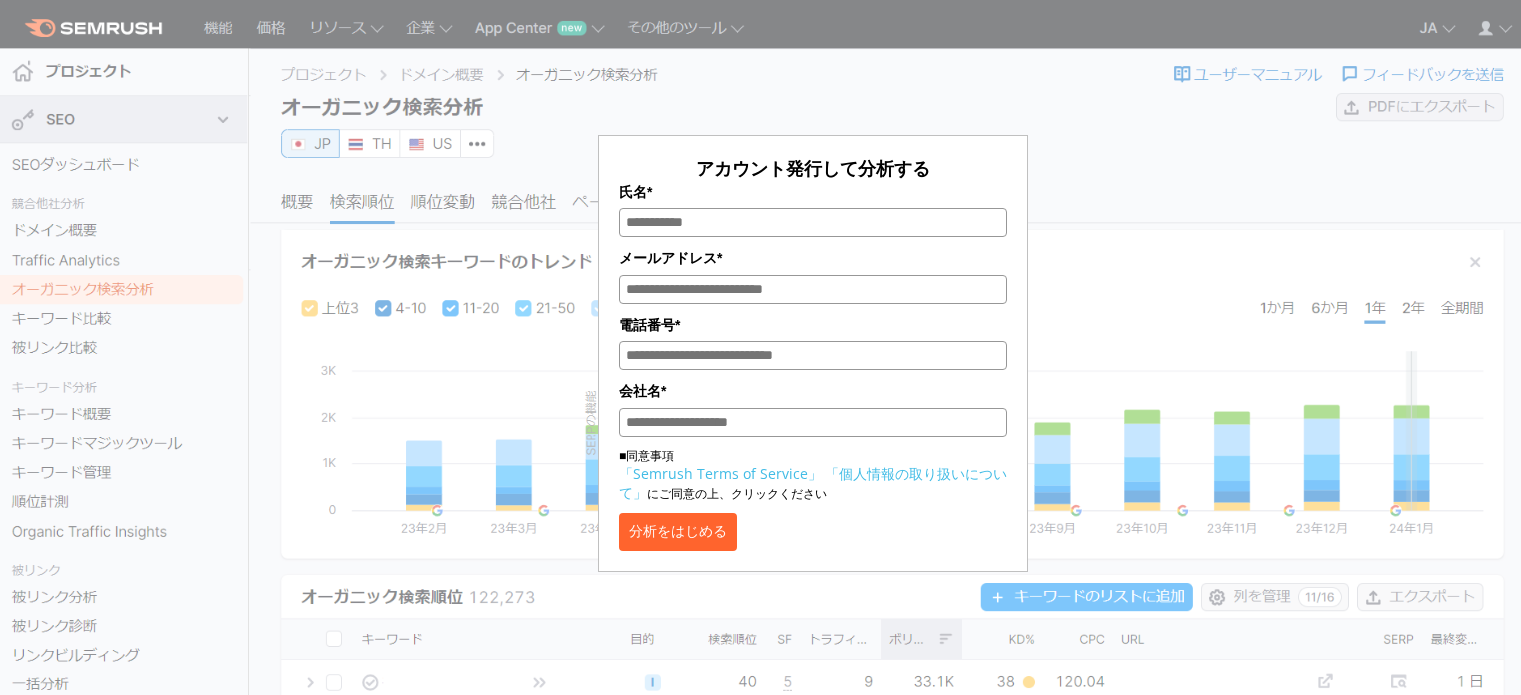 scroll, scrollTop: 0, scrollLeft: 0, axis: both 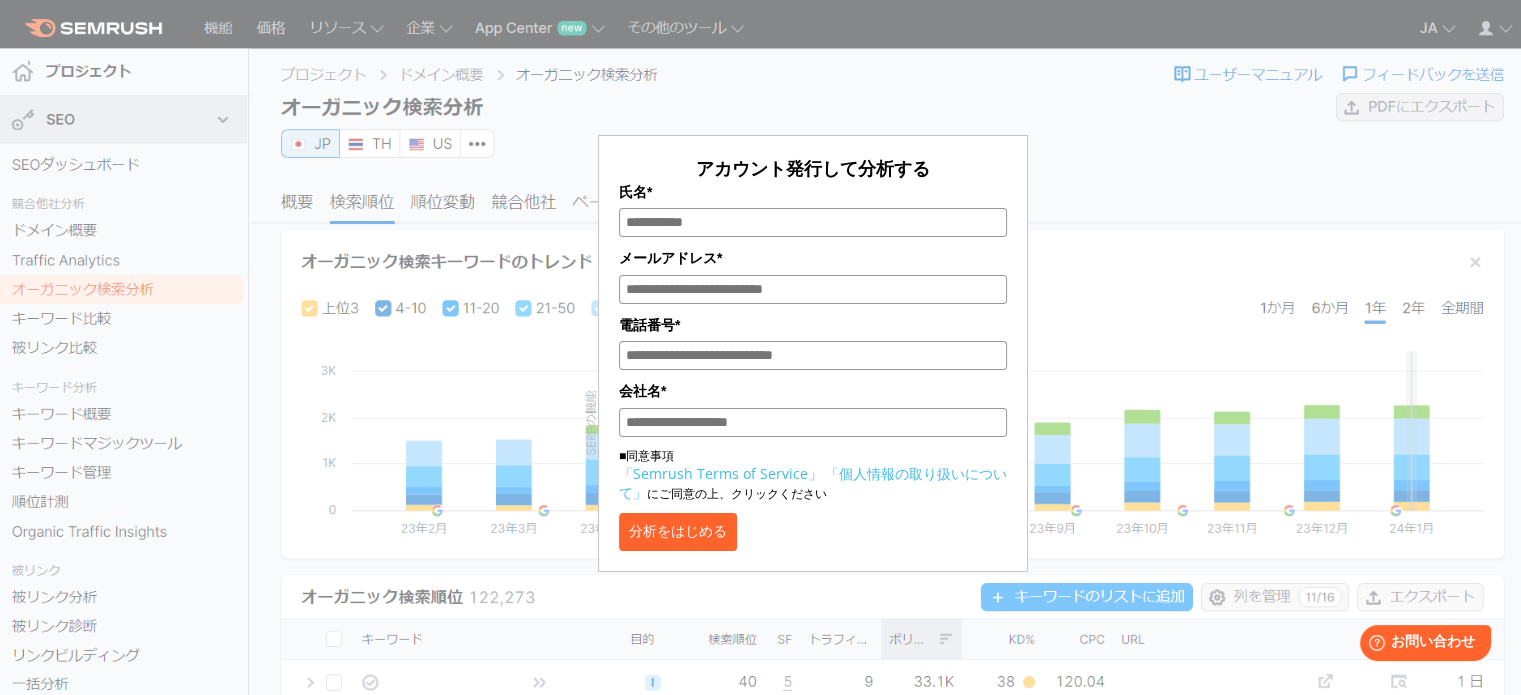 click on "氏名*" at bounding box center (813, 222) 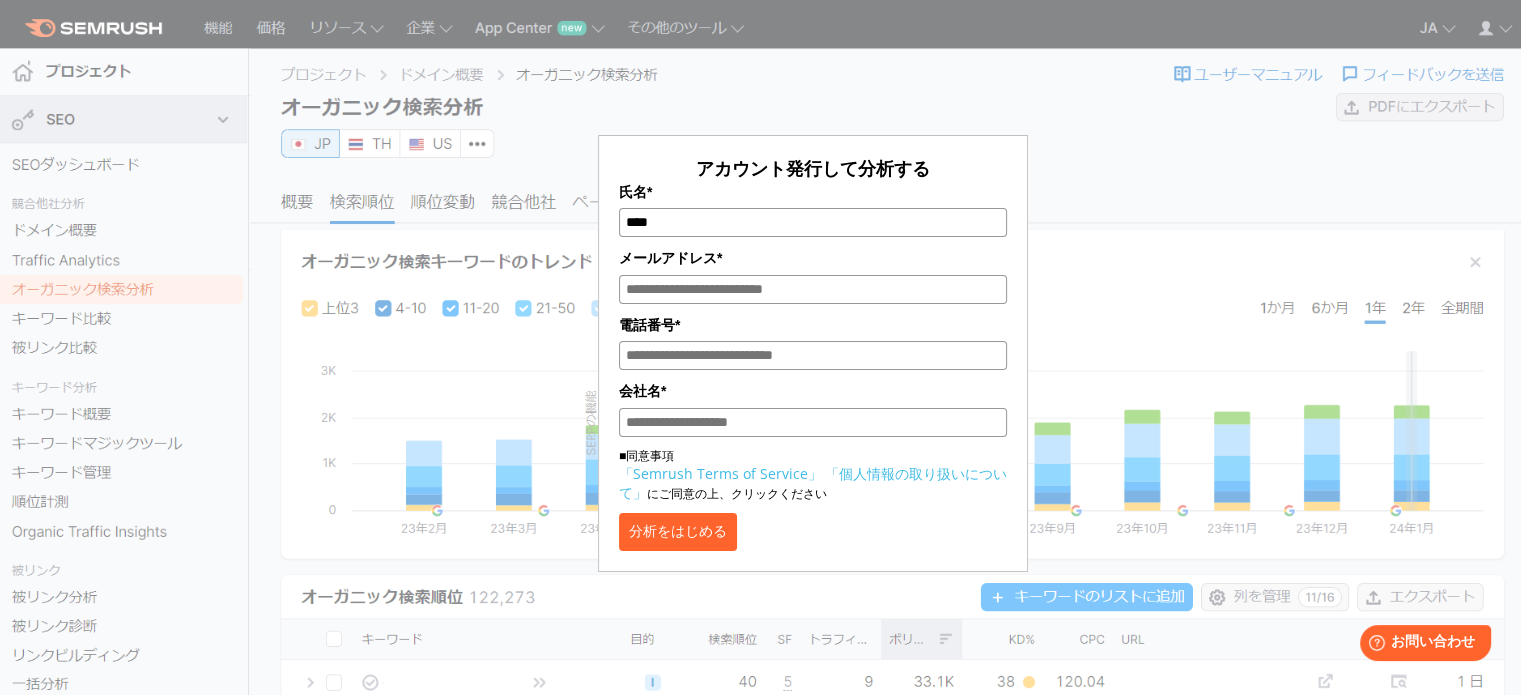 click on "メールアドレス*" at bounding box center (813, 289) 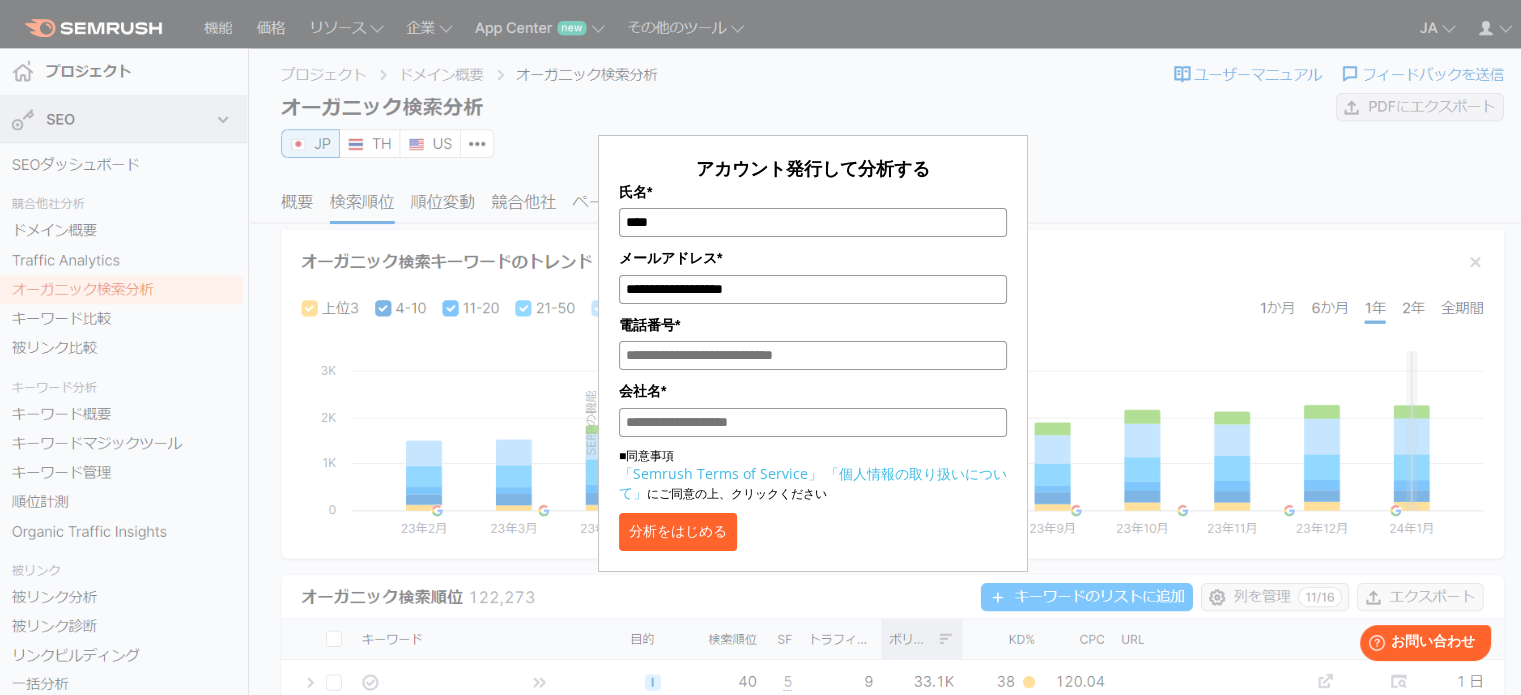 click on "電話番号*" at bounding box center [813, 355] 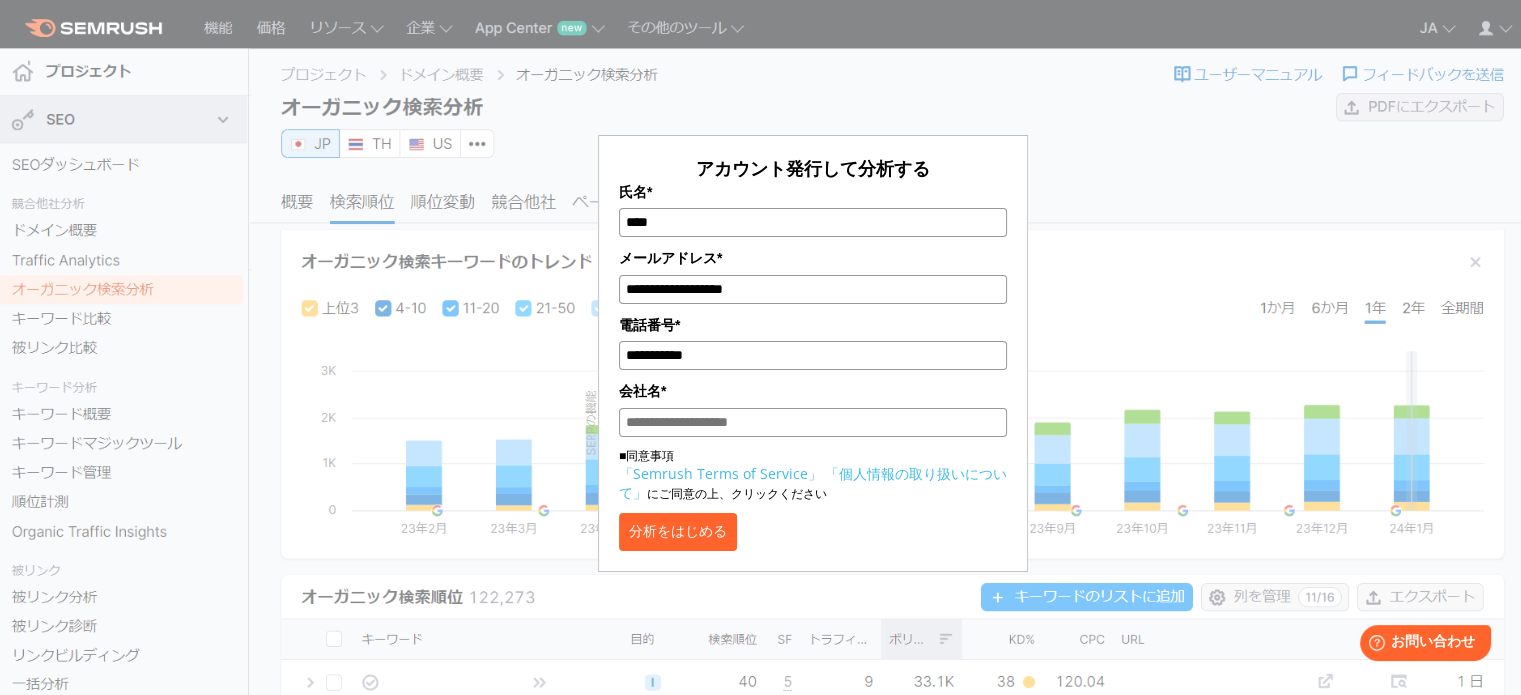 click on "会社名*" at bounding box center (813, 422) 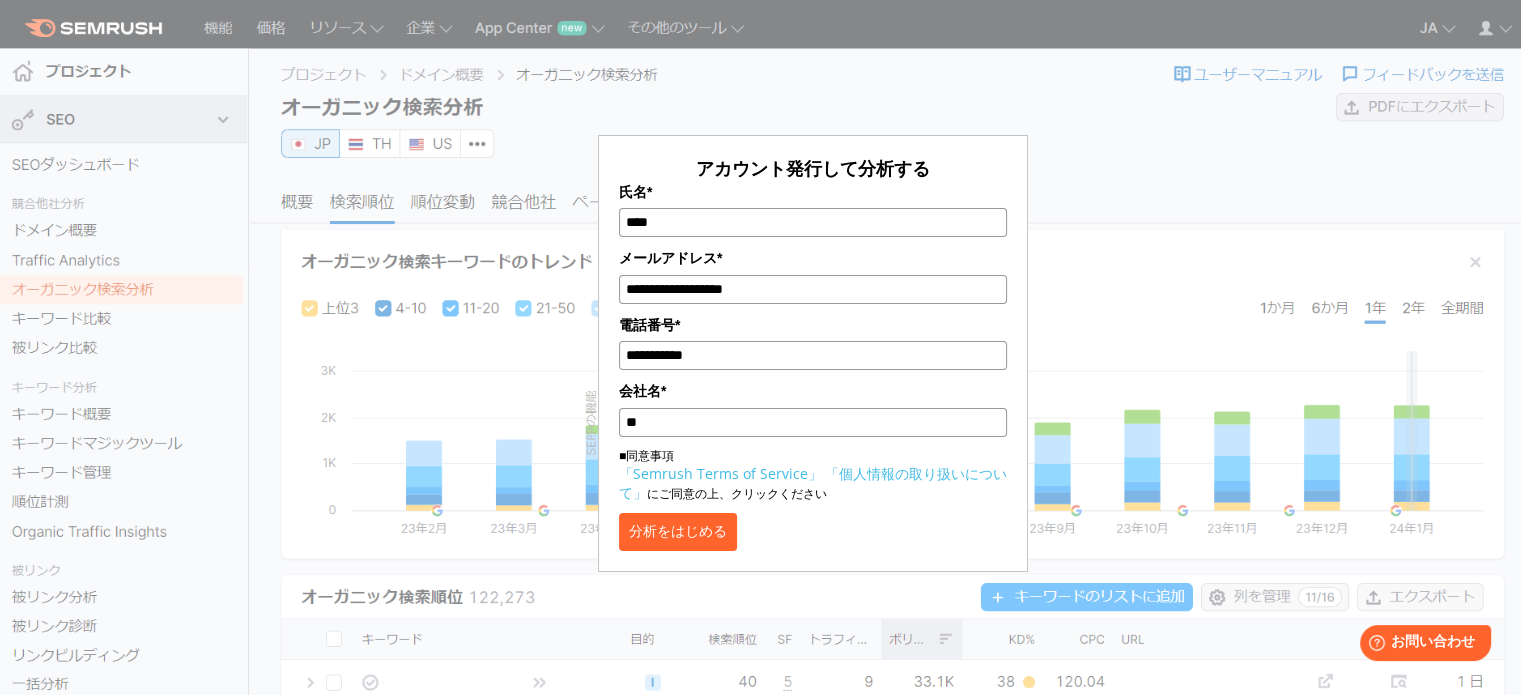 click on "分析をはじめる" at bounding box center (678, 532) 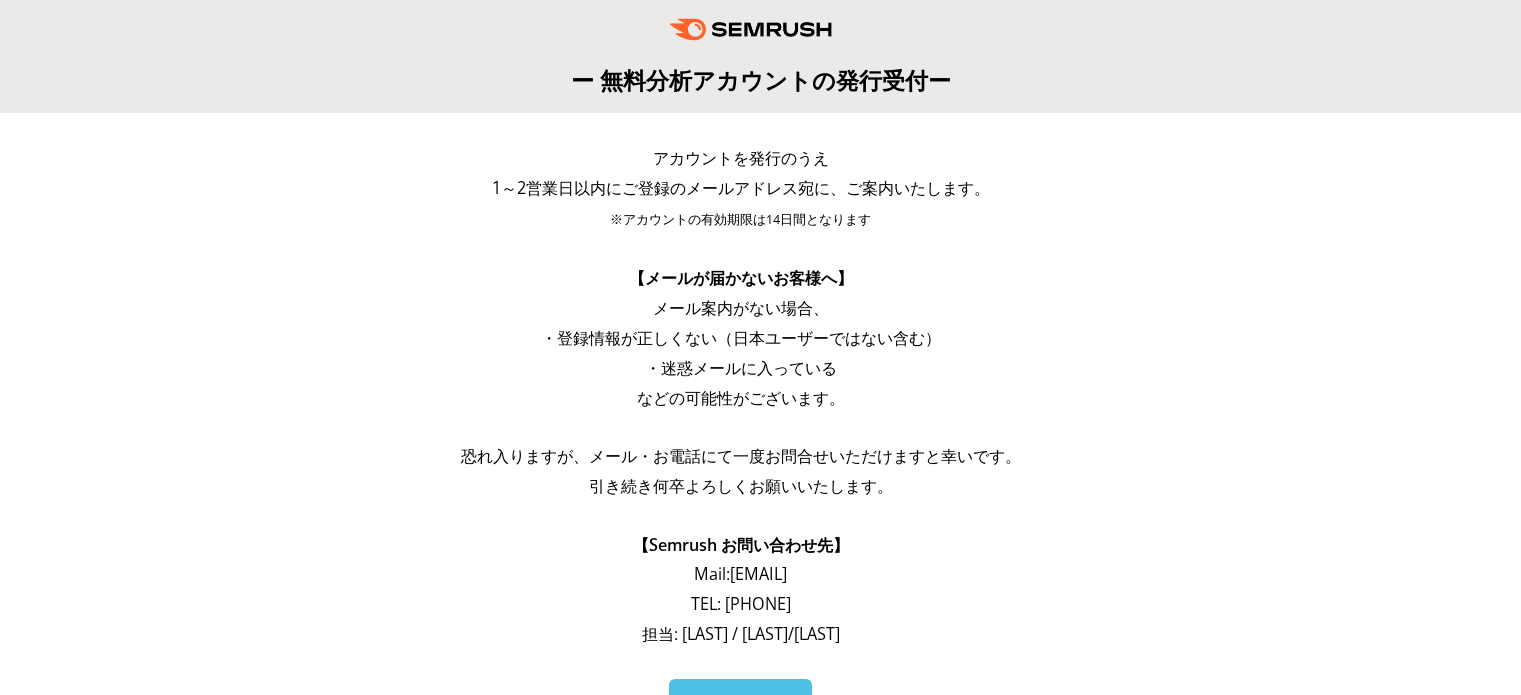 scroll, scrollTop: 0, scrollLeft: 0, axis: both 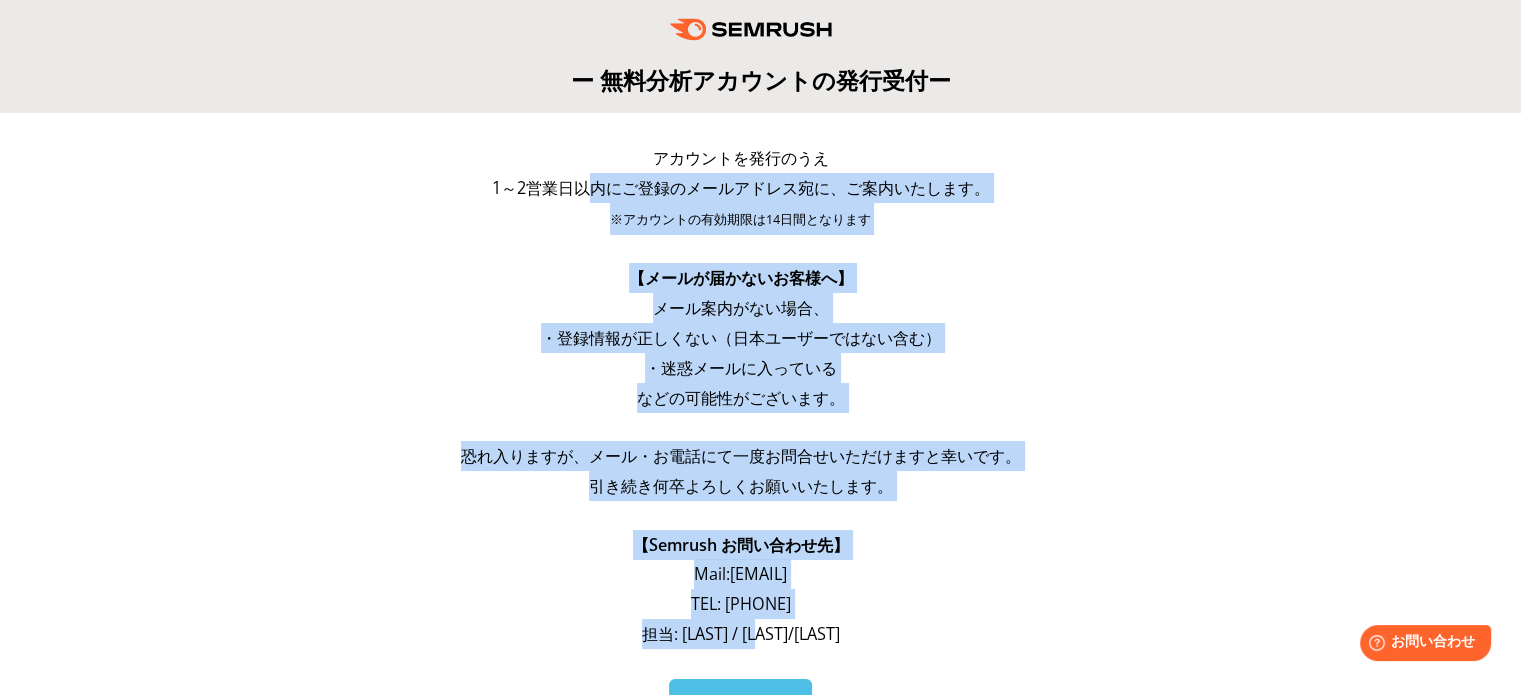 drag, startPoint x: 584, startPoint y: 191, endPoint x: 961, endPoint y: 623, distance: 573.3699 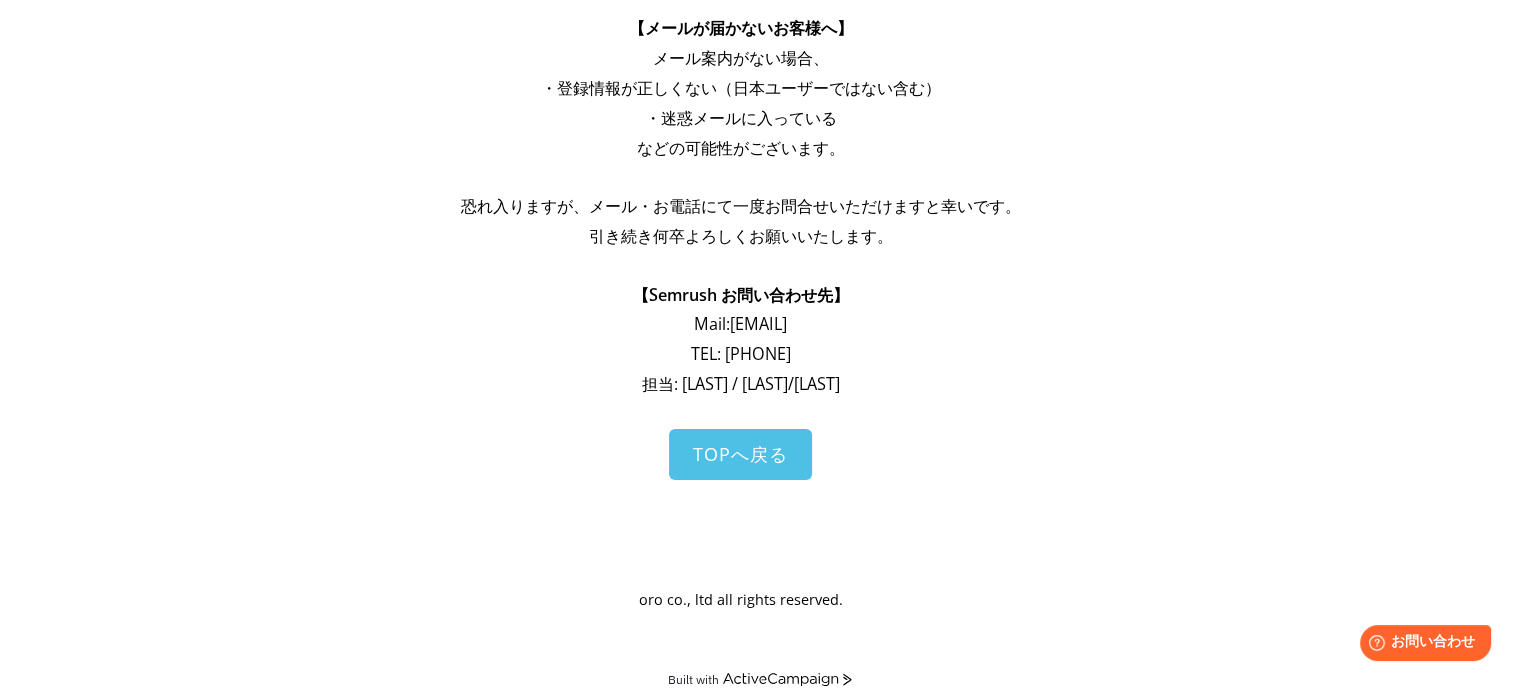 scroll, scrollTop: 253, scrollLeft: 0, axis: vertical 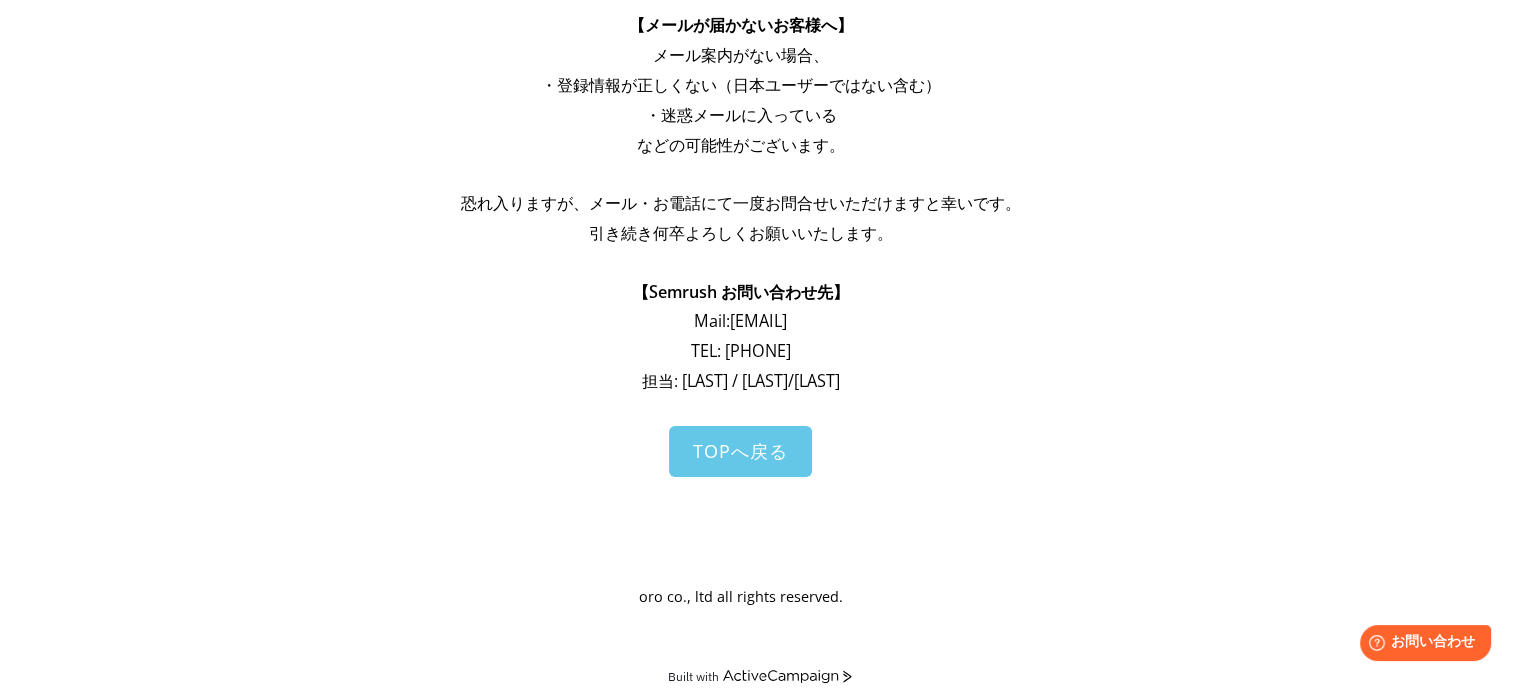 click on "TOPへ戻る" at bounding box center [740, 451] 